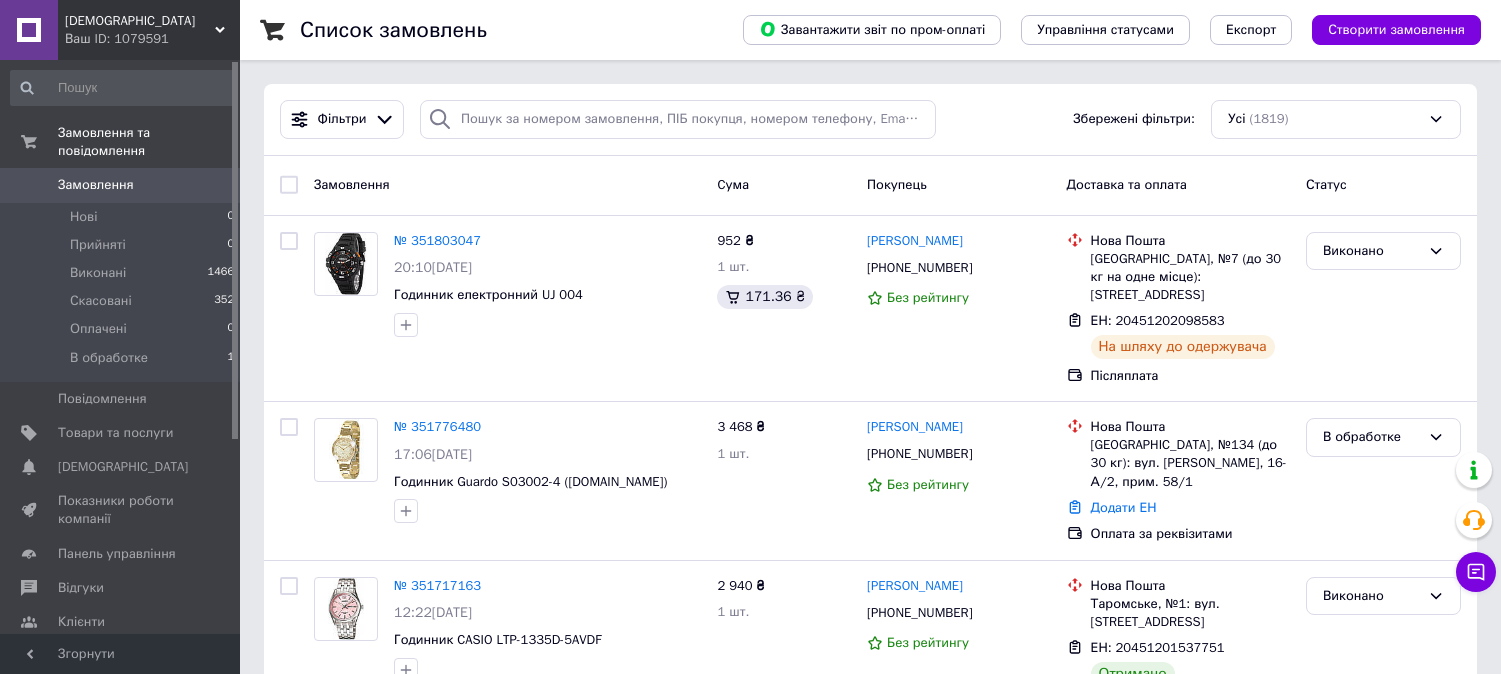 scroll, scrollTop: 0, scrollLeft: 0, axis: both 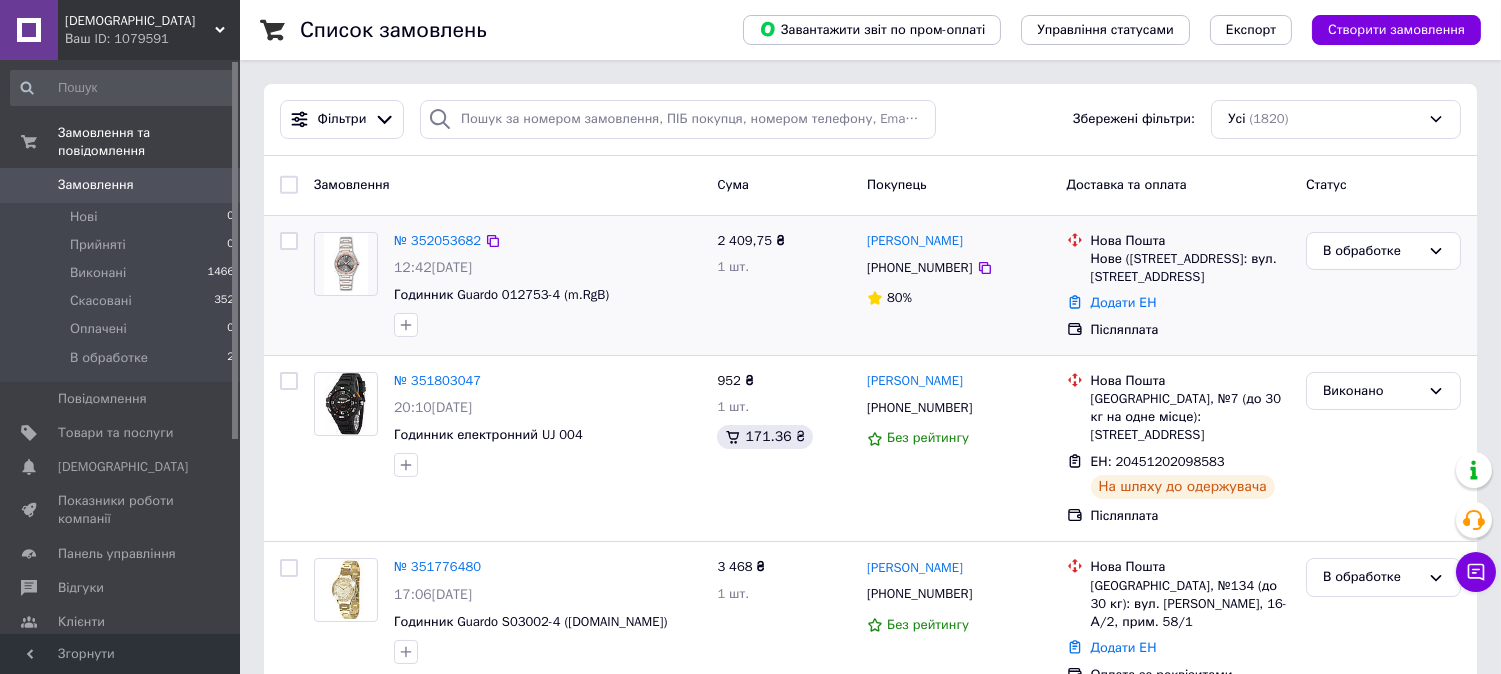 click on "№ 352053682 12:42, 10.07.2025 Годинник Guardo 012753-4 (m.RgB)" at bounding box center (547, 284) 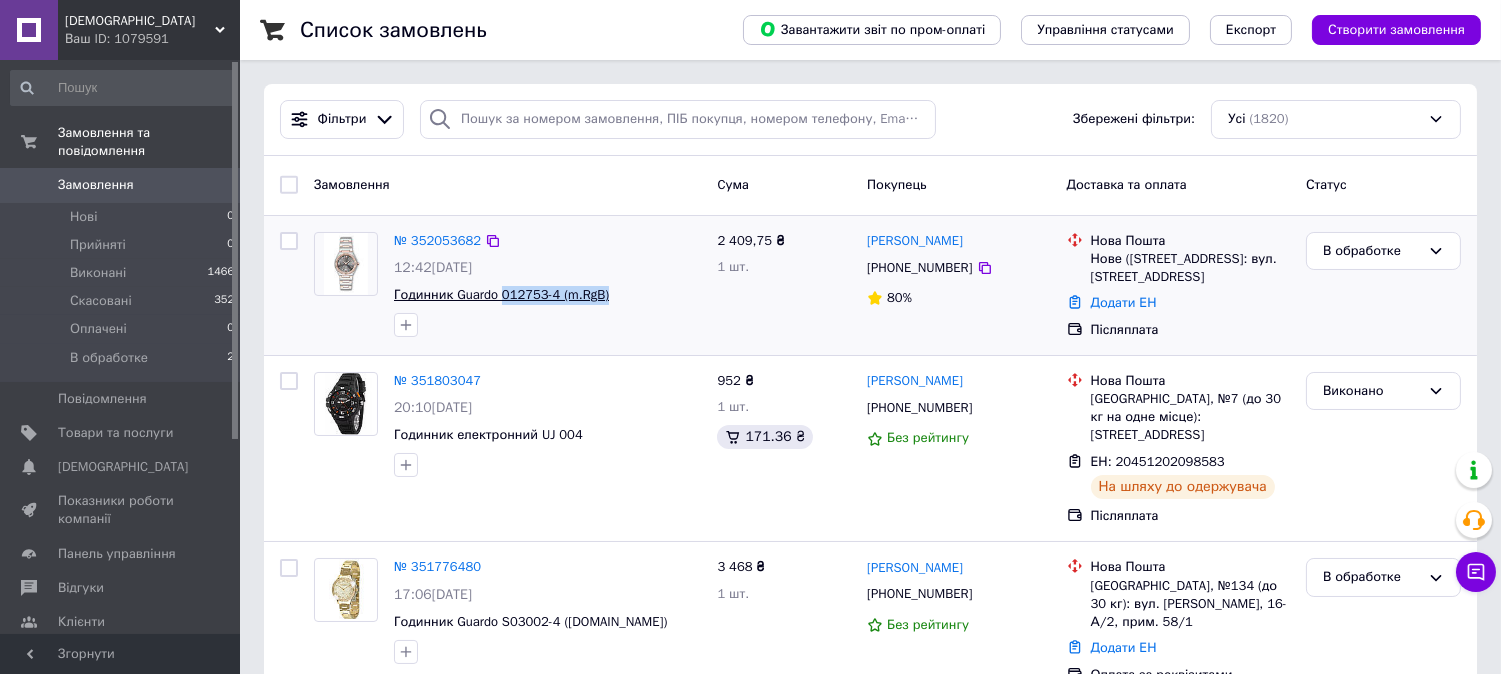 drag, startPoint x: 605, startPoint y: 295, endPoint x: 503, endPoint y: 297, distance: 102.01961 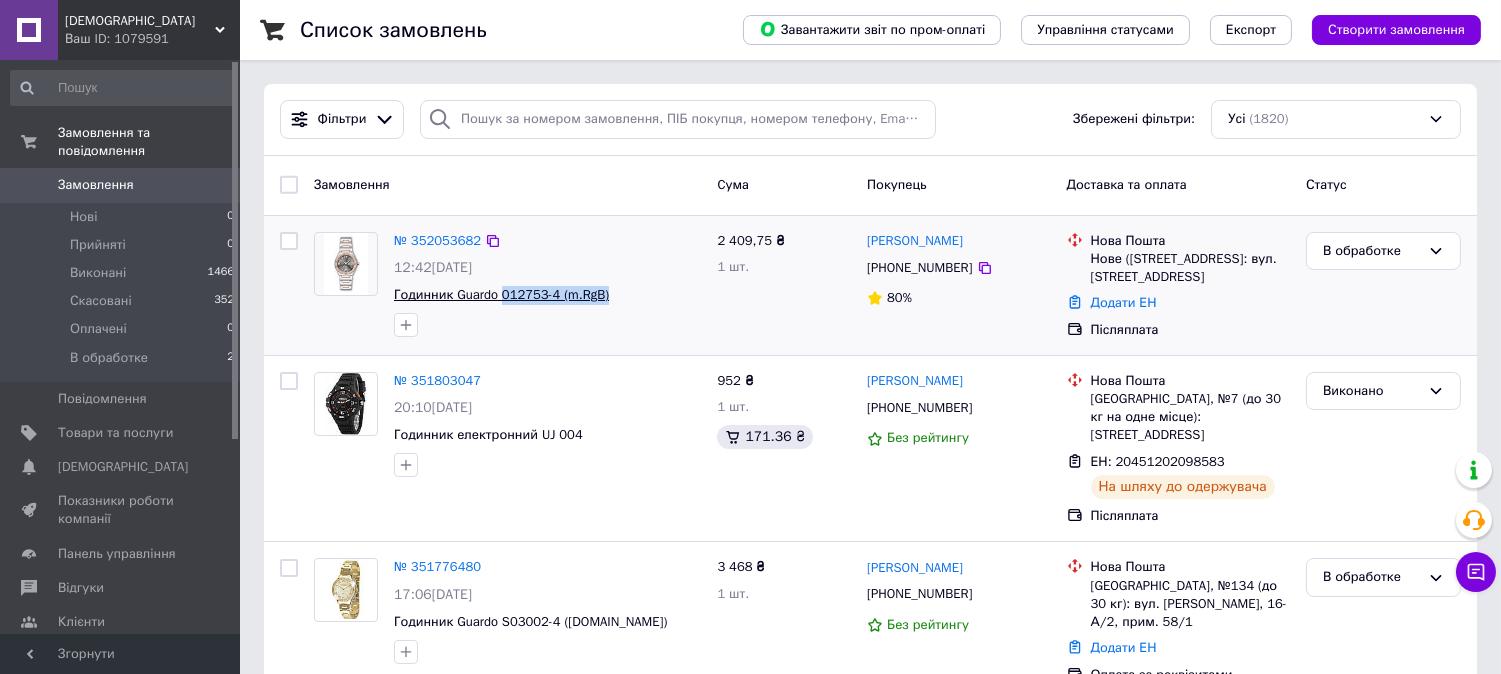copy on "012753-4 (m.RgB)" 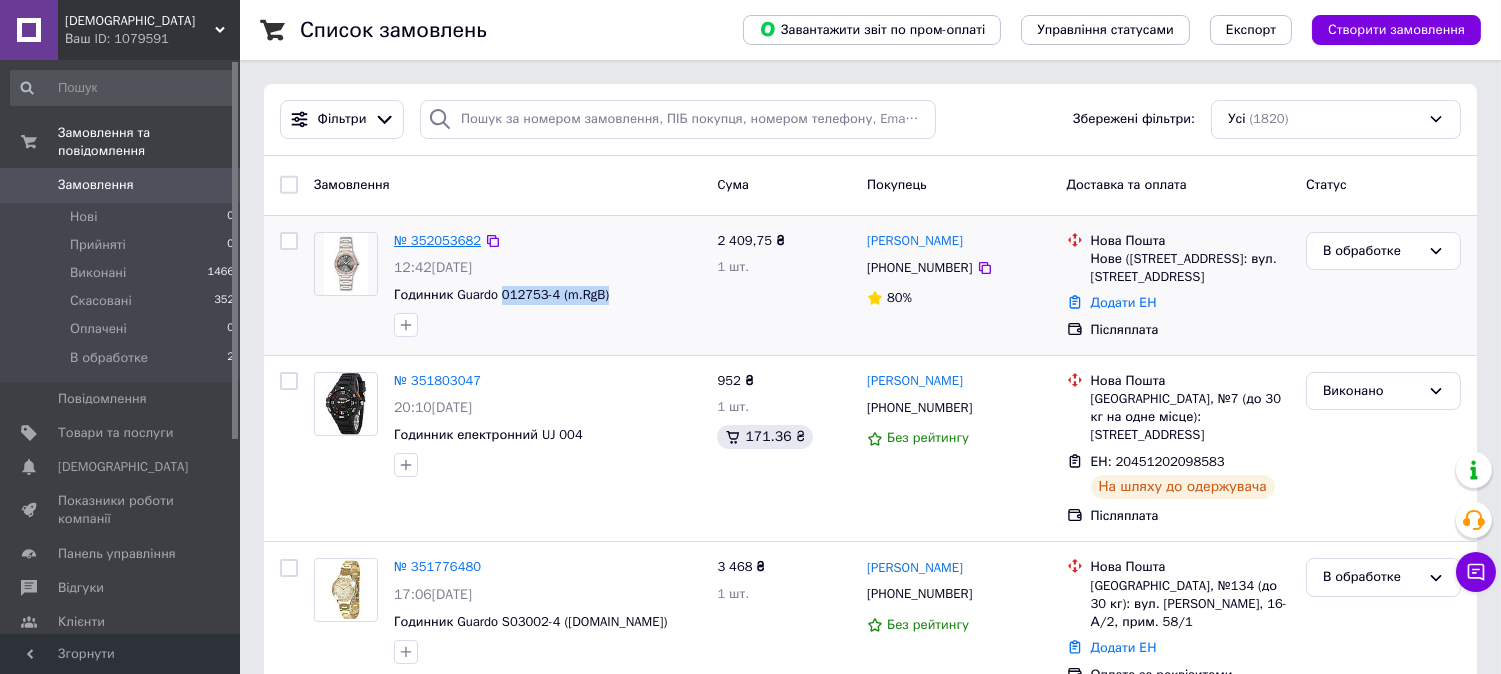 click on "№ 352053682" at bounding box center [437, 240] 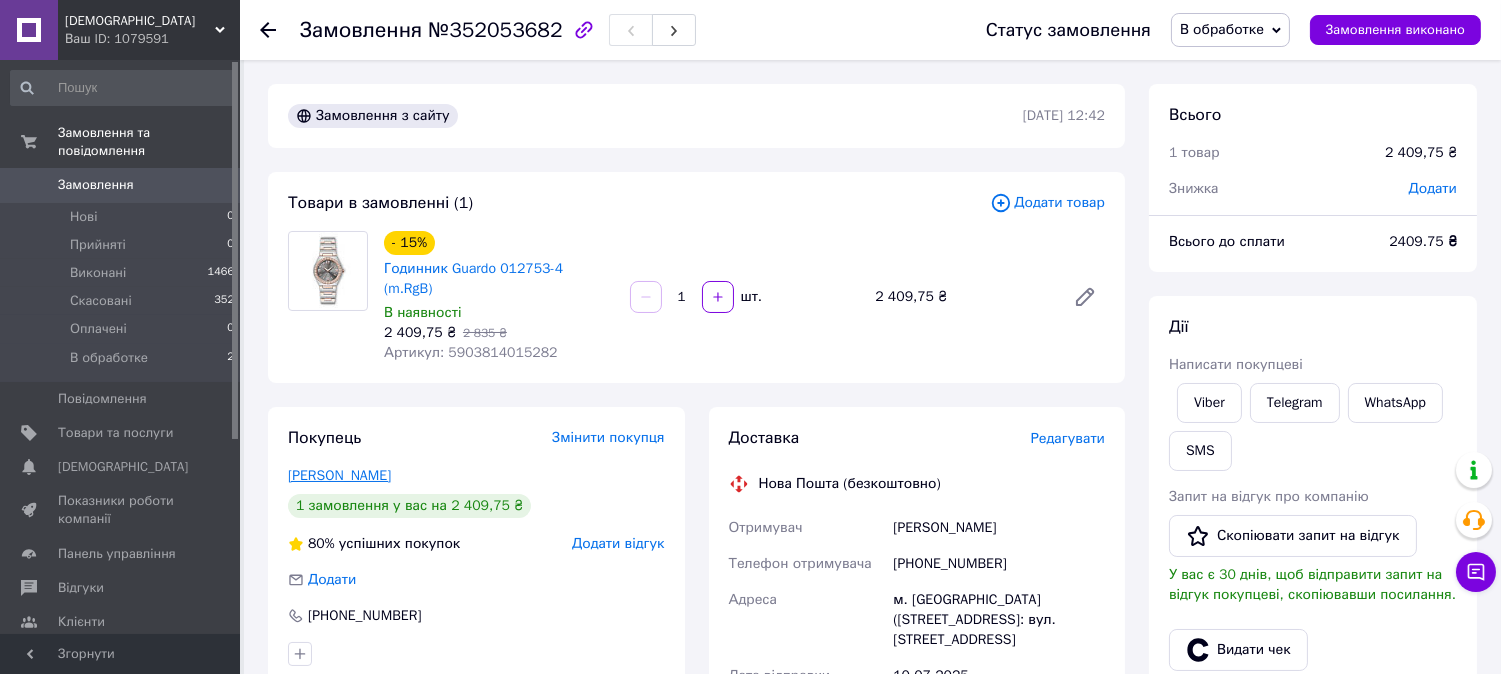 click on "Польшина Юлія" at bounding box center (339, 475) 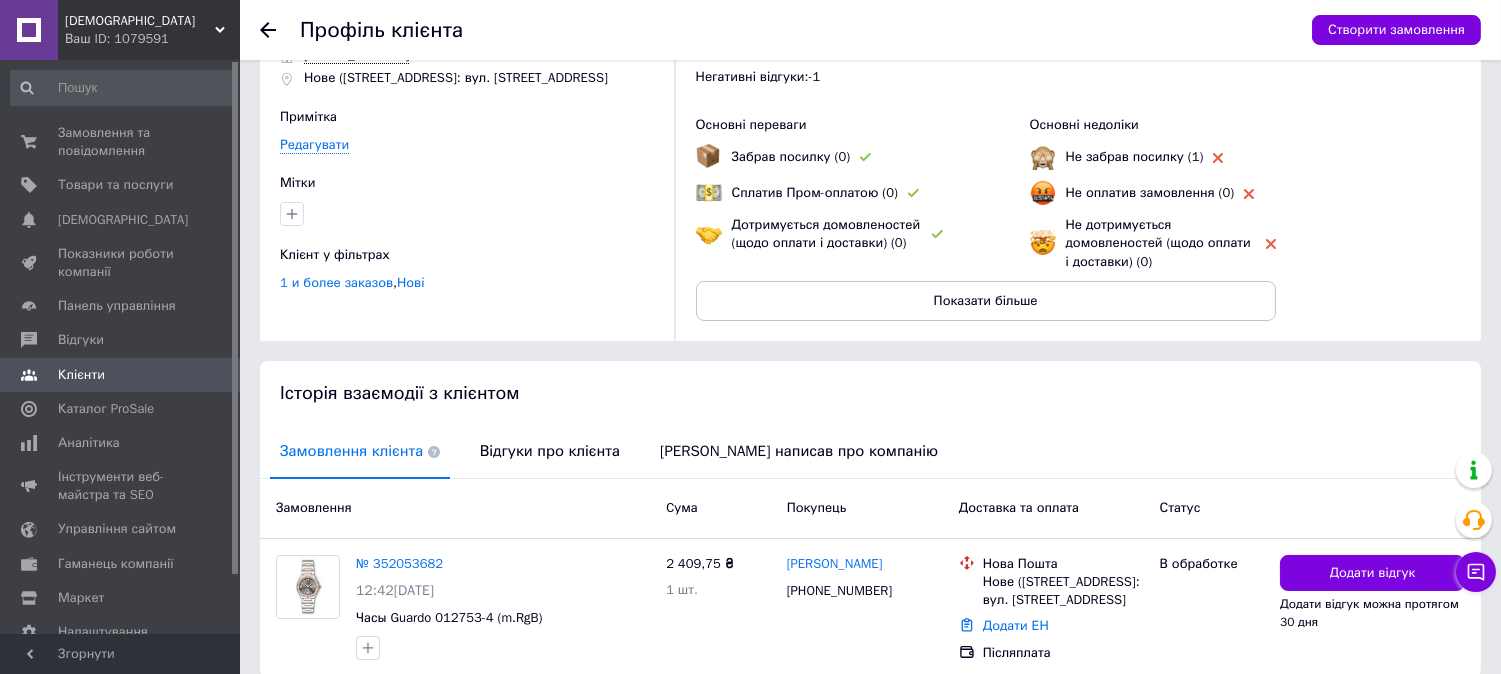 scroll, scrollTop: 194, scrollLeft: 0, axis: vertical 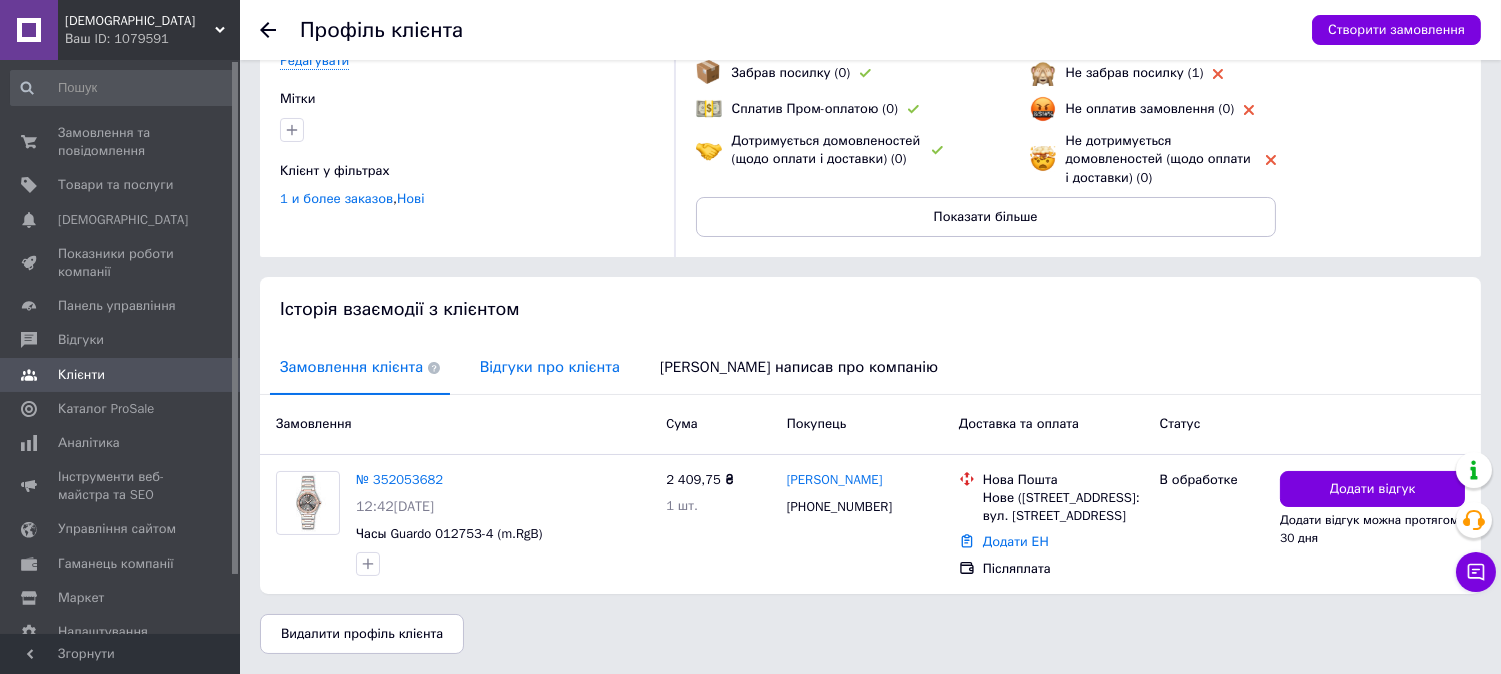 click on "Відгуки про клієнта" at bounding box center (550, 367) 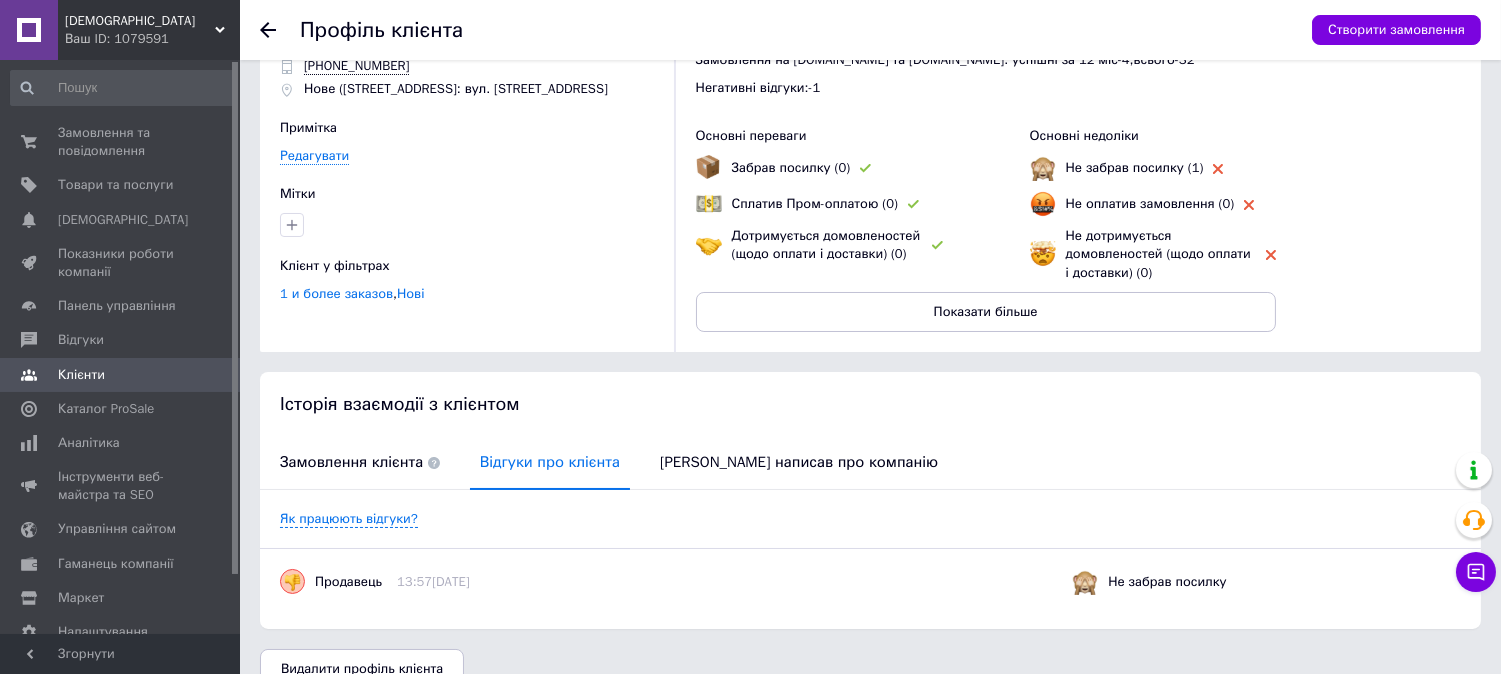 scroll, scrollTop: 116, scrollLeft: 0, axis: vertical 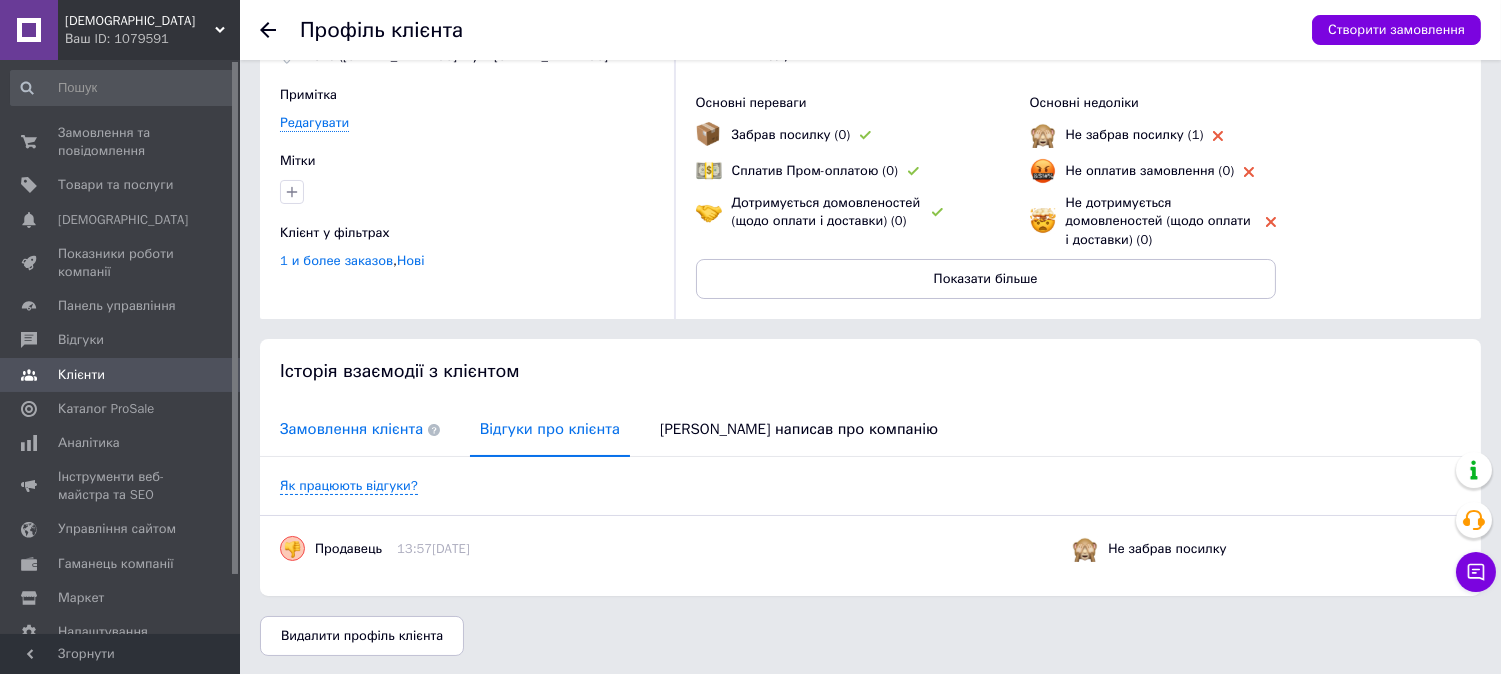 click on "Замовлення клієнта" at bounding box center (360, 429) 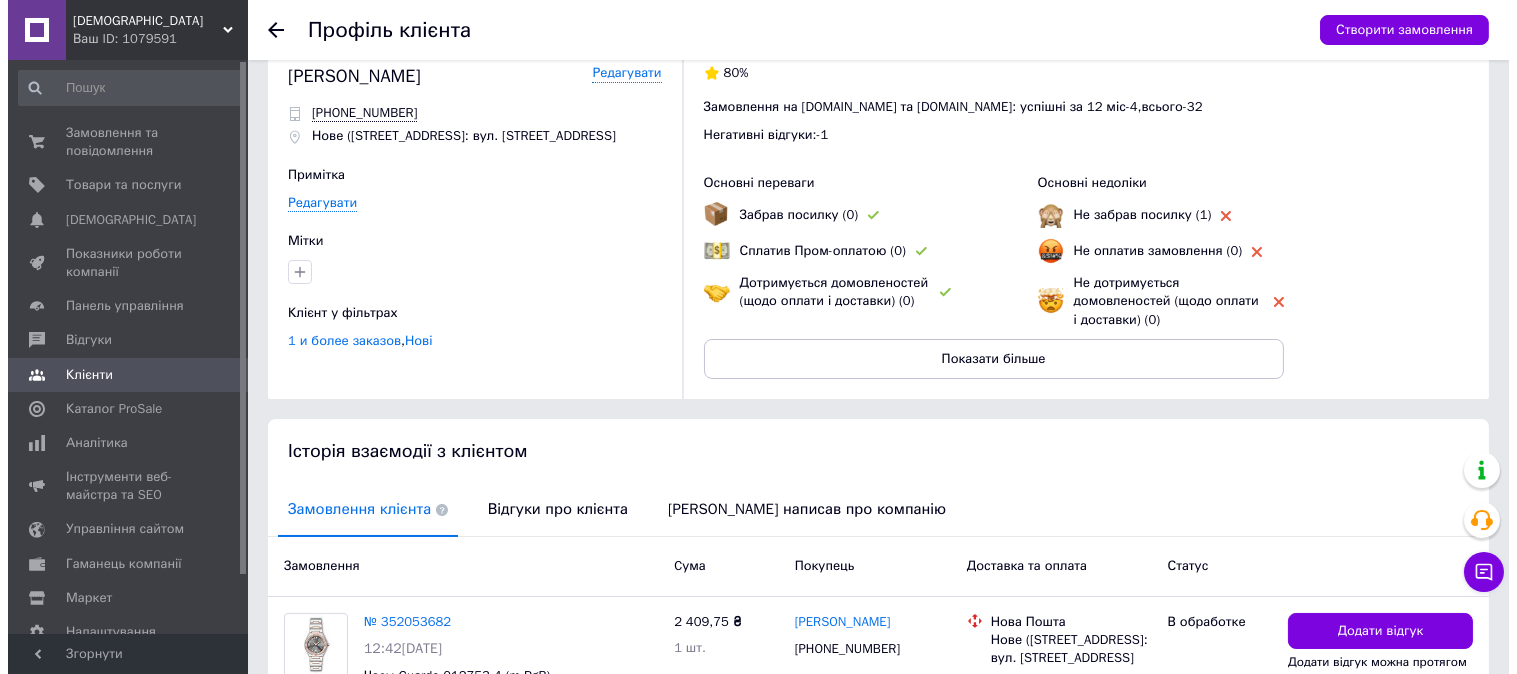 scroll, scrollTop: 0, scrollLeft: 0, axis: both 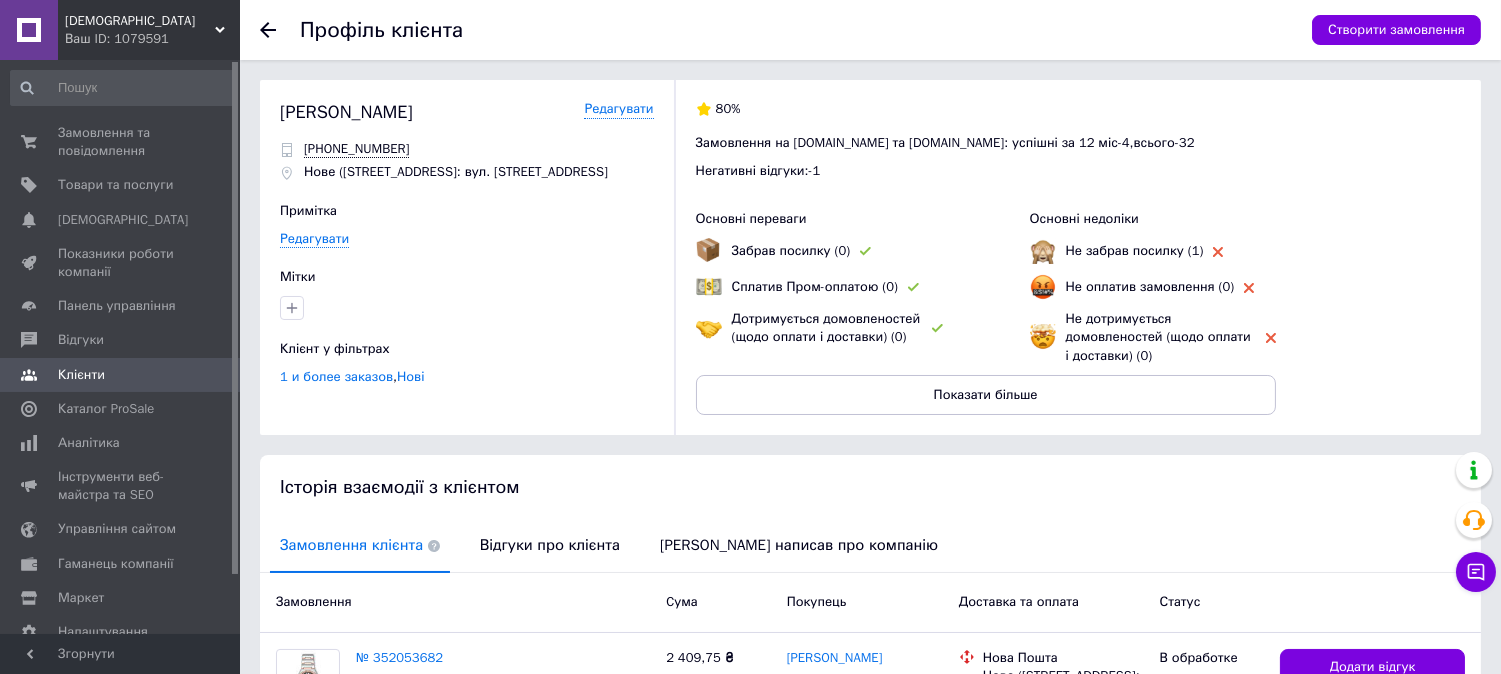 click 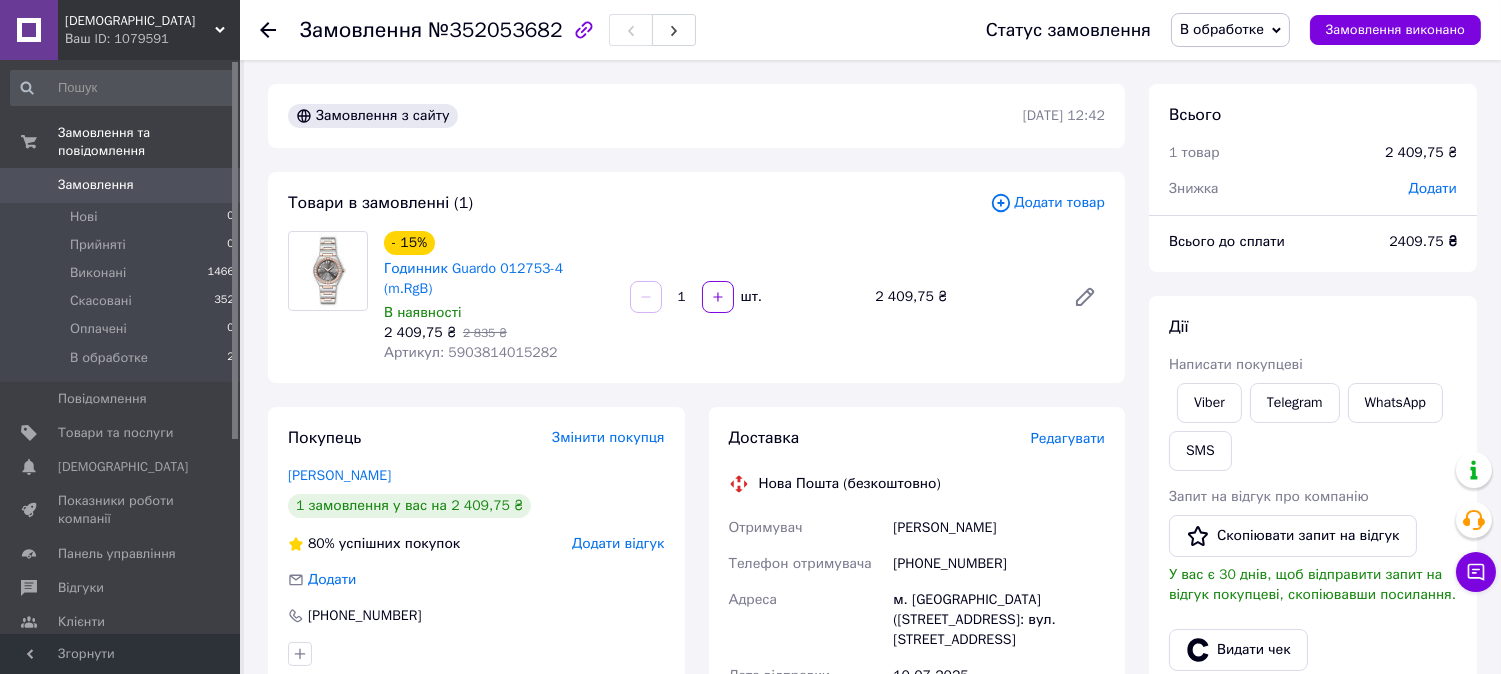click 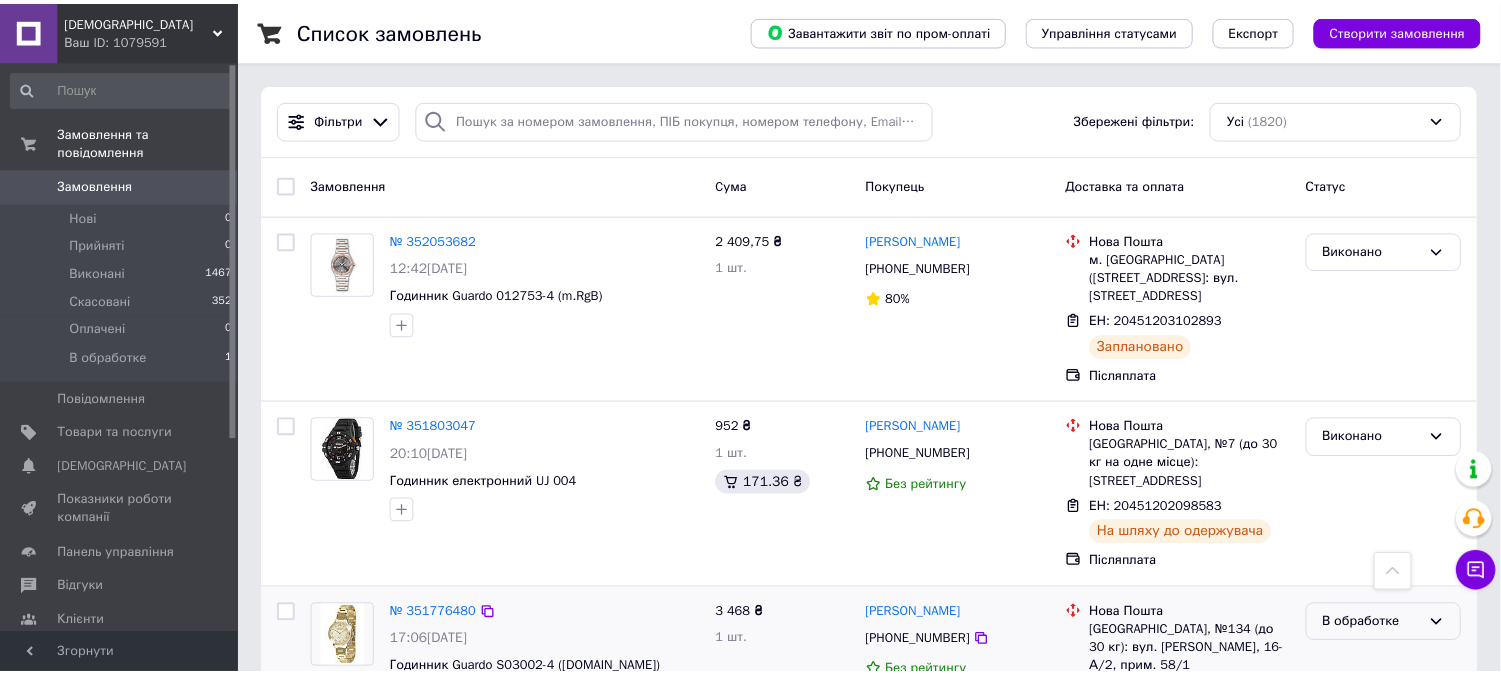 scroll, scrollTop: 444, scrollLeft: 0, axis: vertical 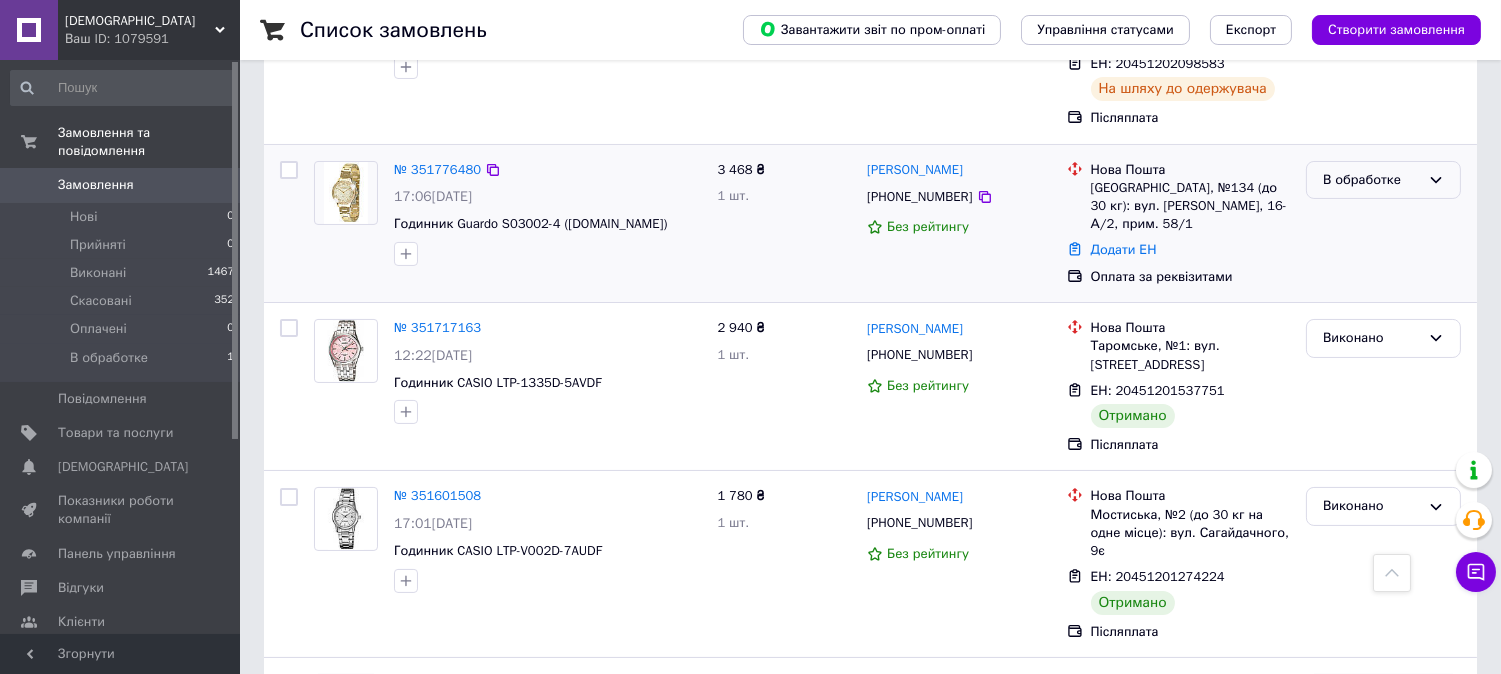 click on "В обработке" at bounding box center (1371, 180) 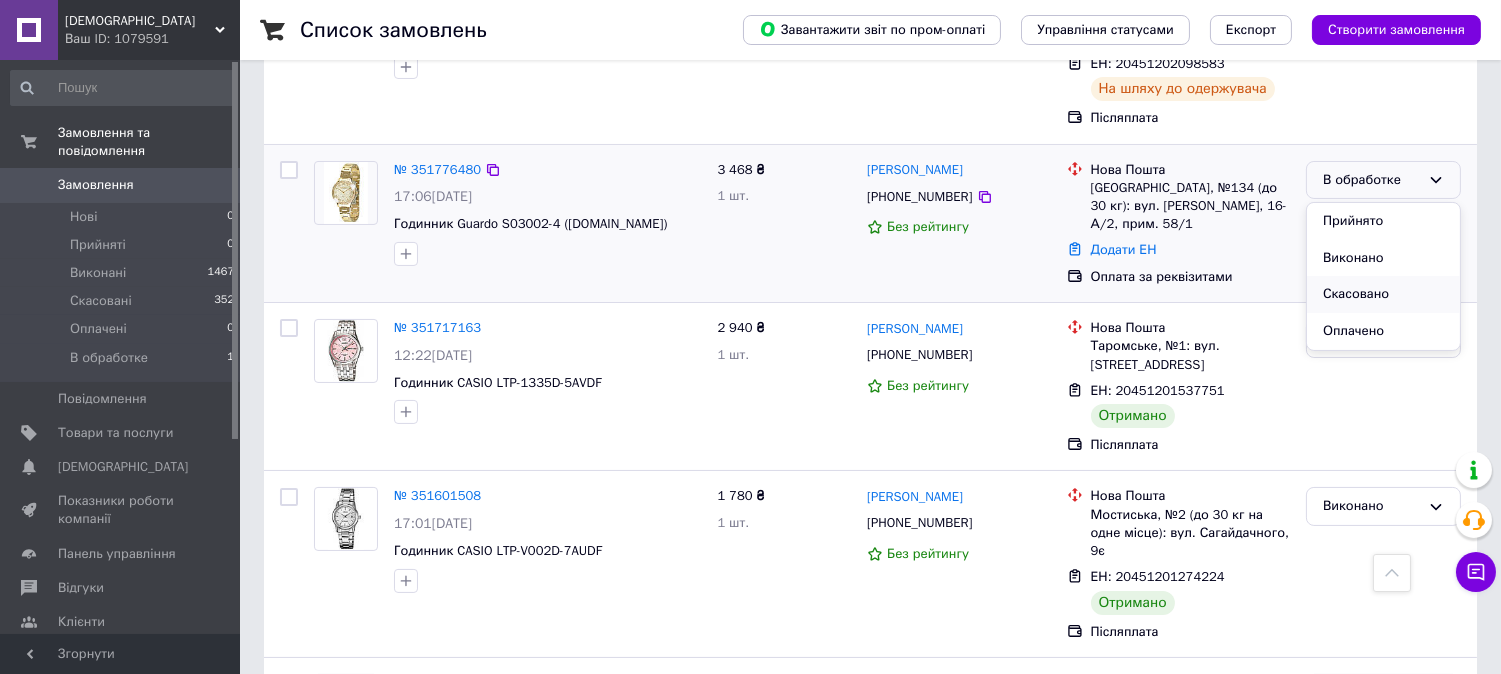 click on "Скасовано" at bounding box center [1383, 294] 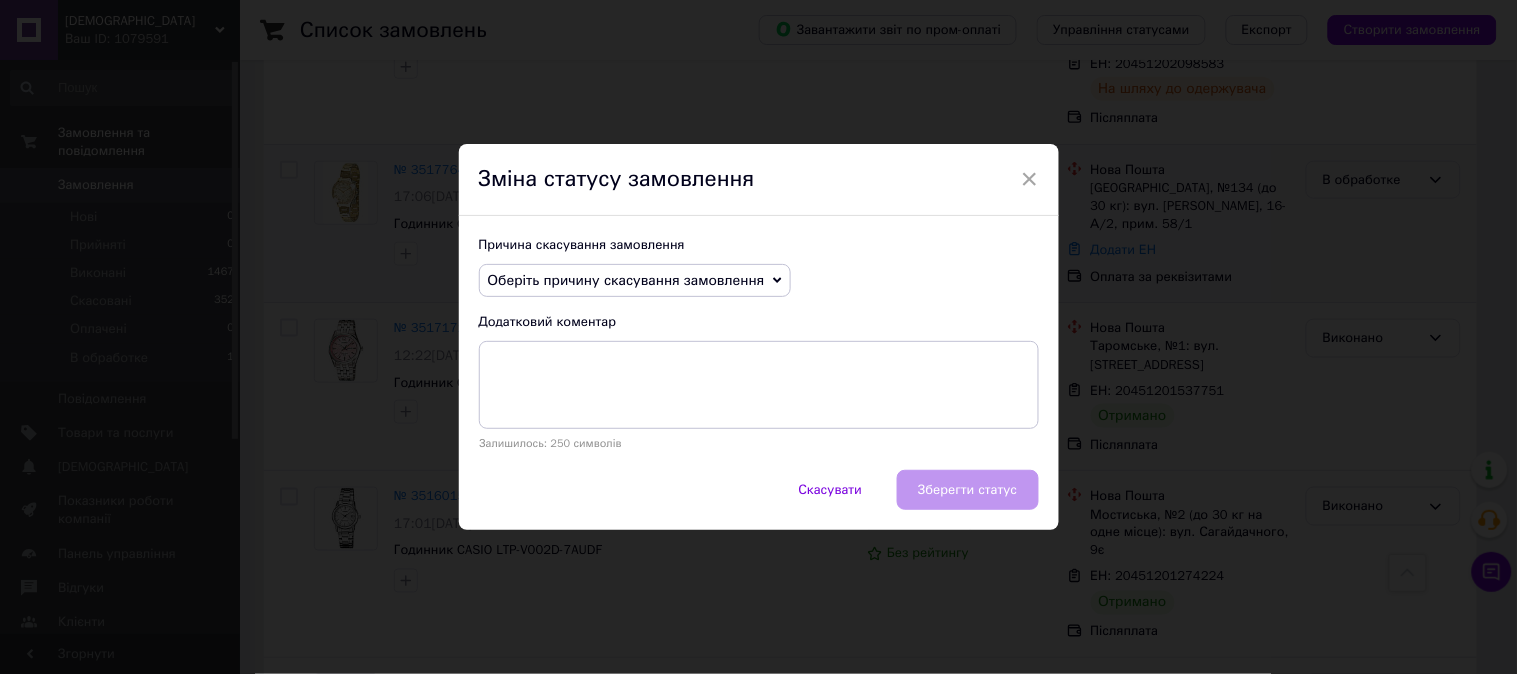 click on "Оберіть причину скасування замовлення" at bounding box center [626, 280] 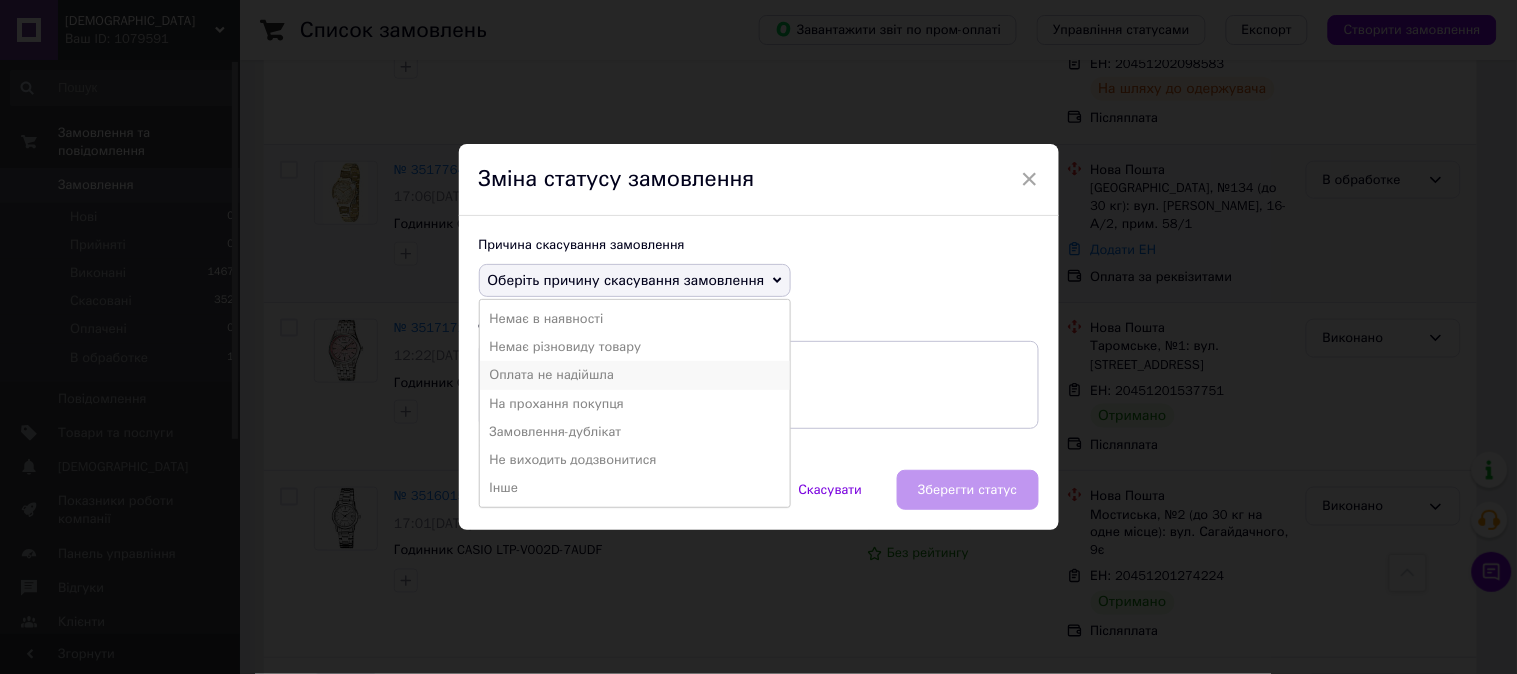 click on "Оплата не надійшла" at bounding box center [635, 375] 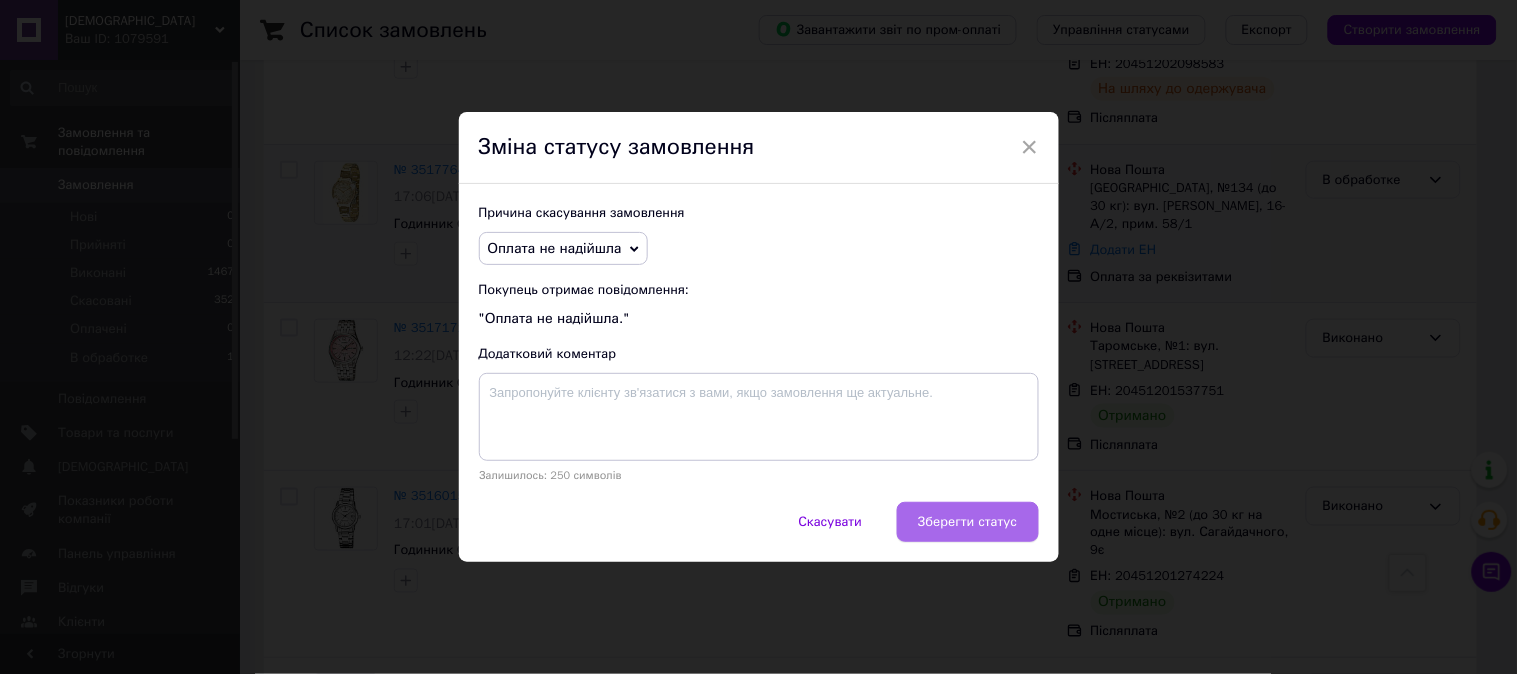 click on "Зберегти статус" at bounding box center [967, 522] 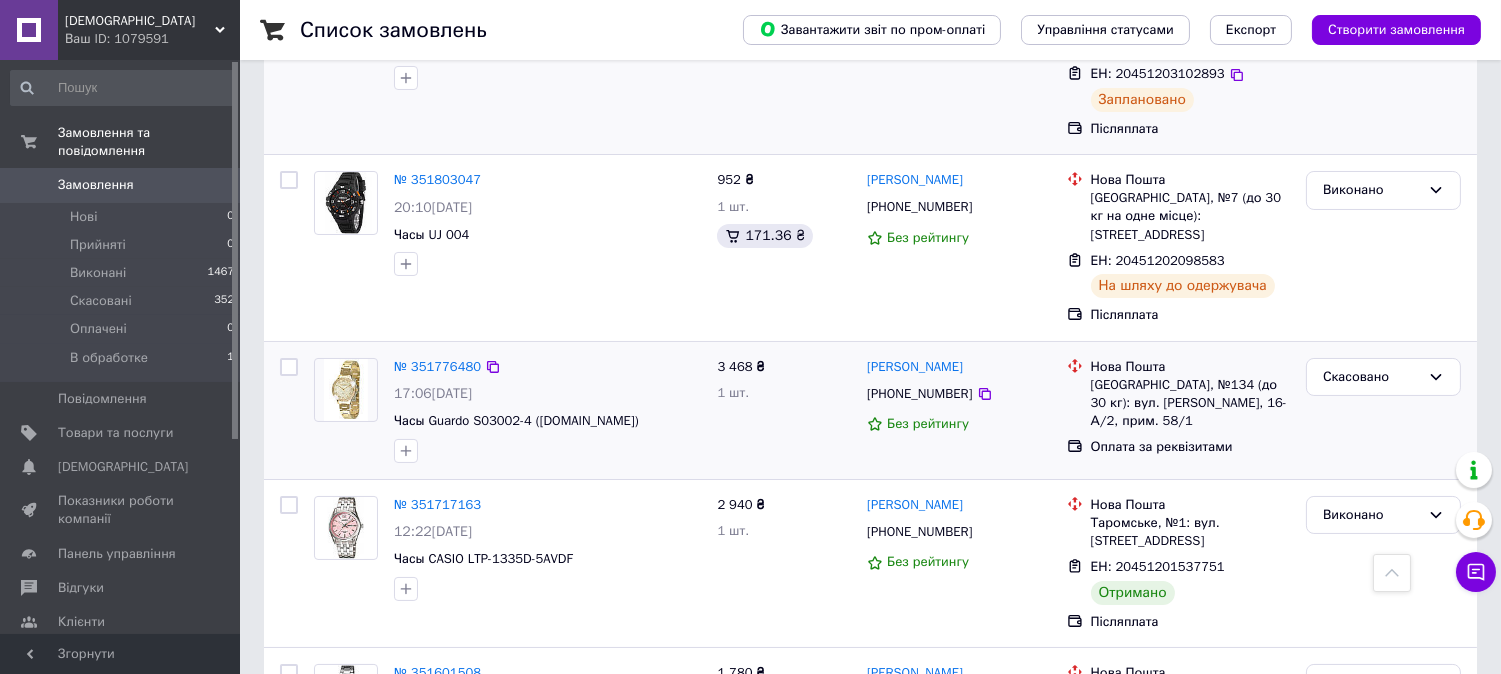 scroll, scrollTop: 0, scrollLeft: 0, axis: both 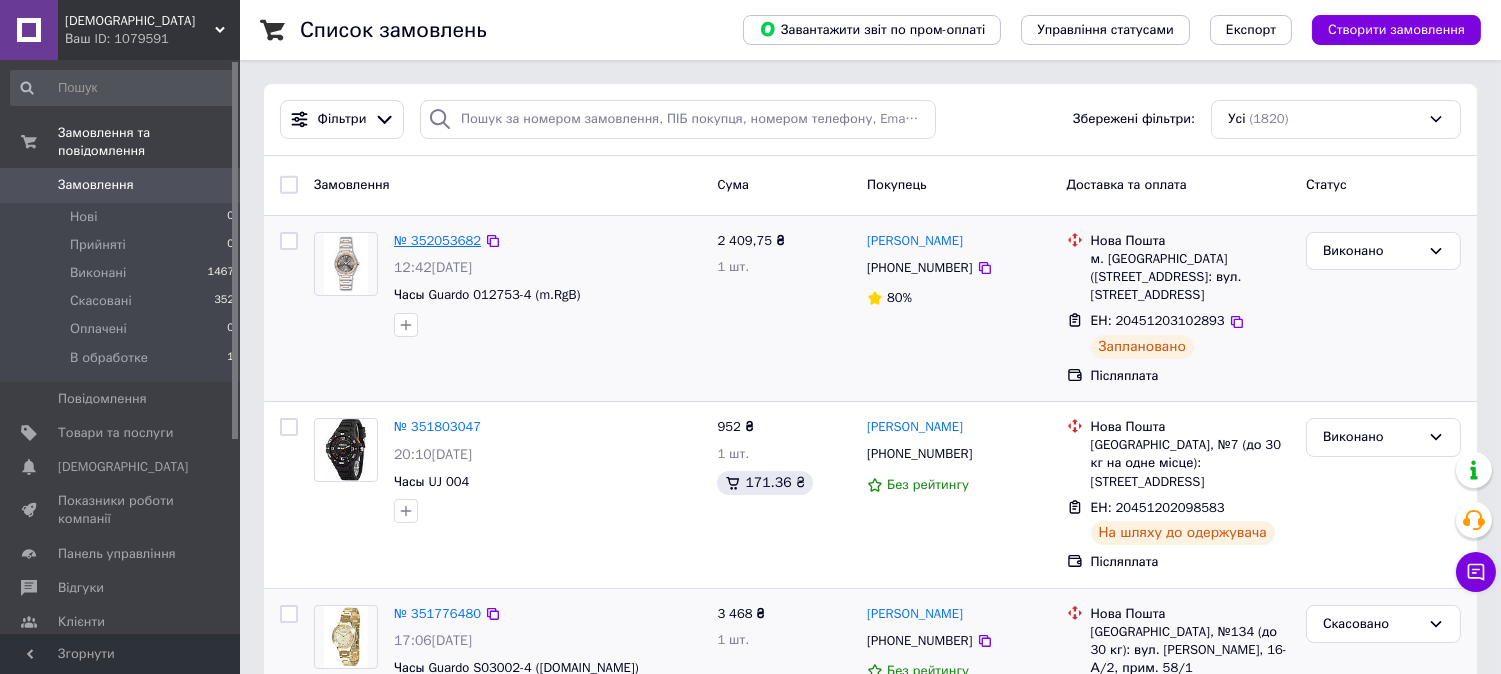 click on "№ 352053682" at bounding box center [437, 240] 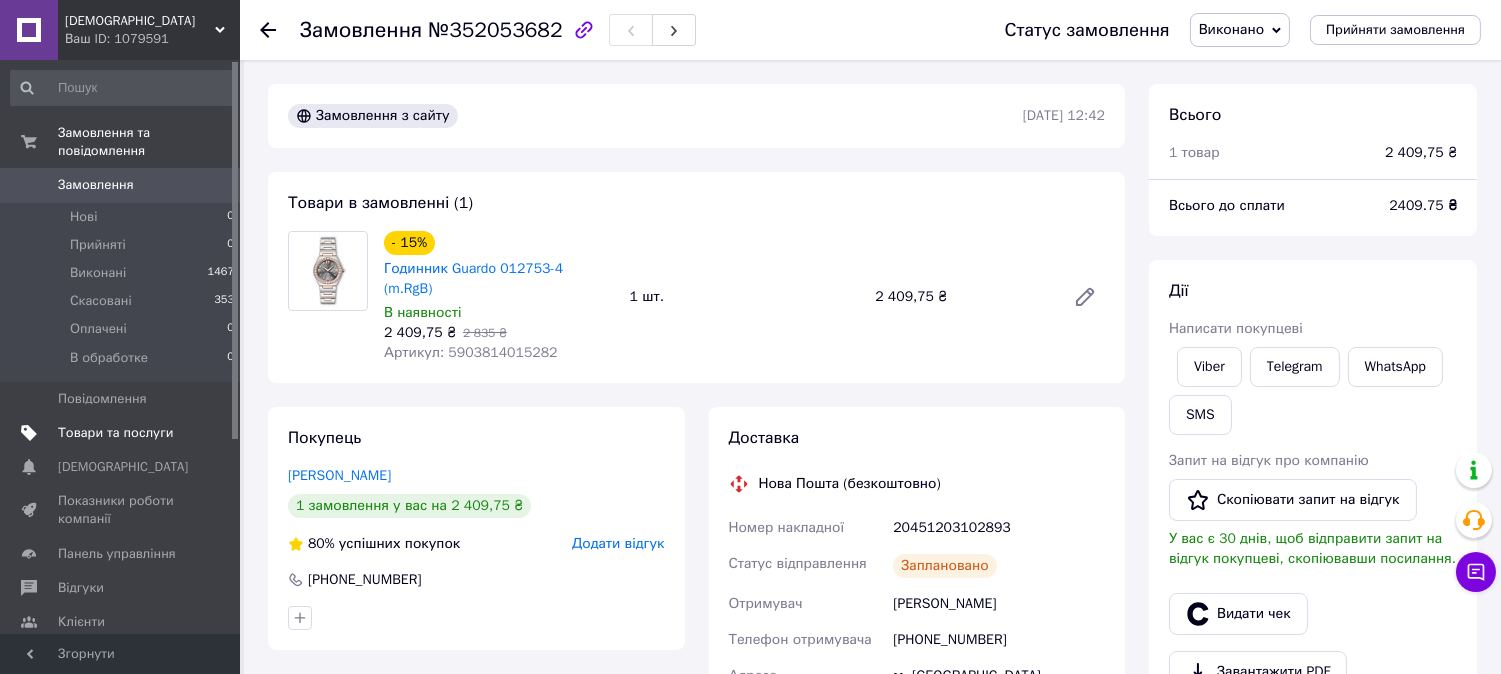 click on "Товари та послуги" at bounding box center [123, 433] 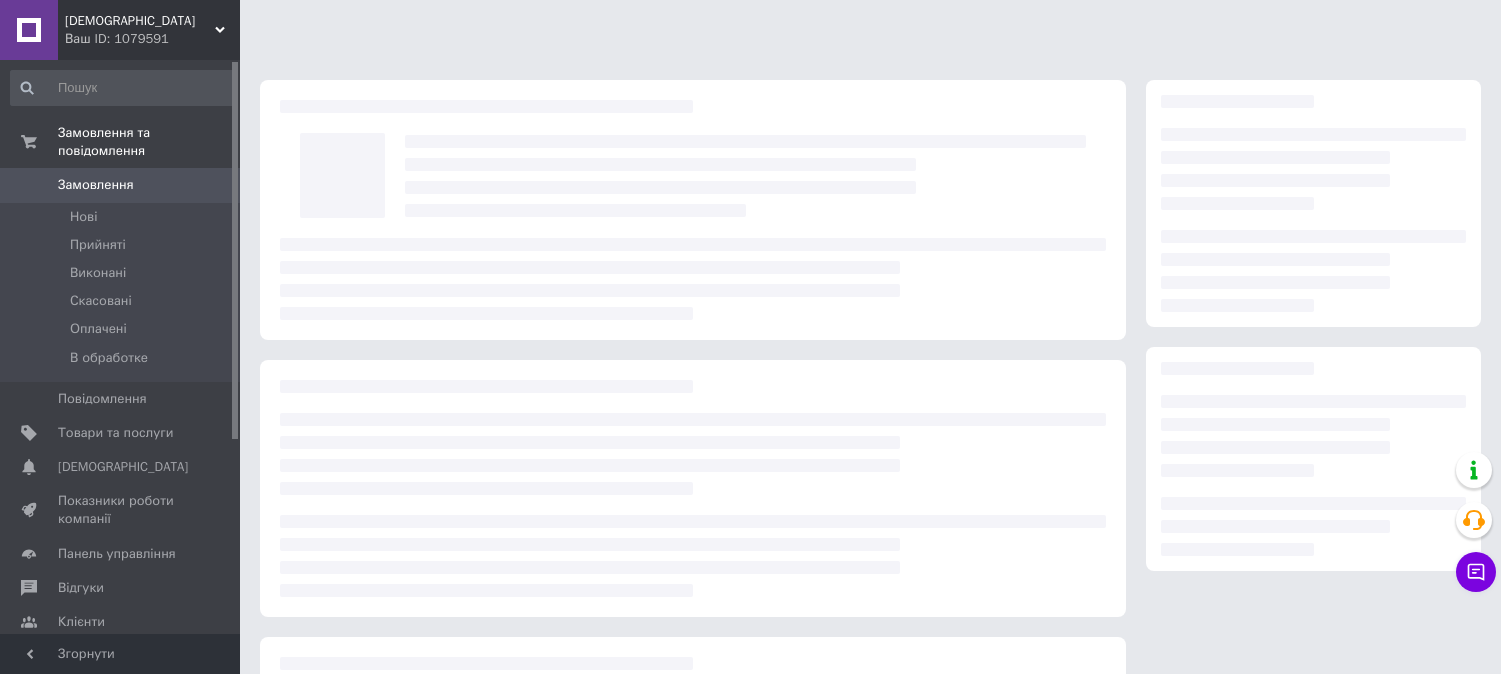 scroll, scrollTop: 0, scrollLeft: 0, axis: both 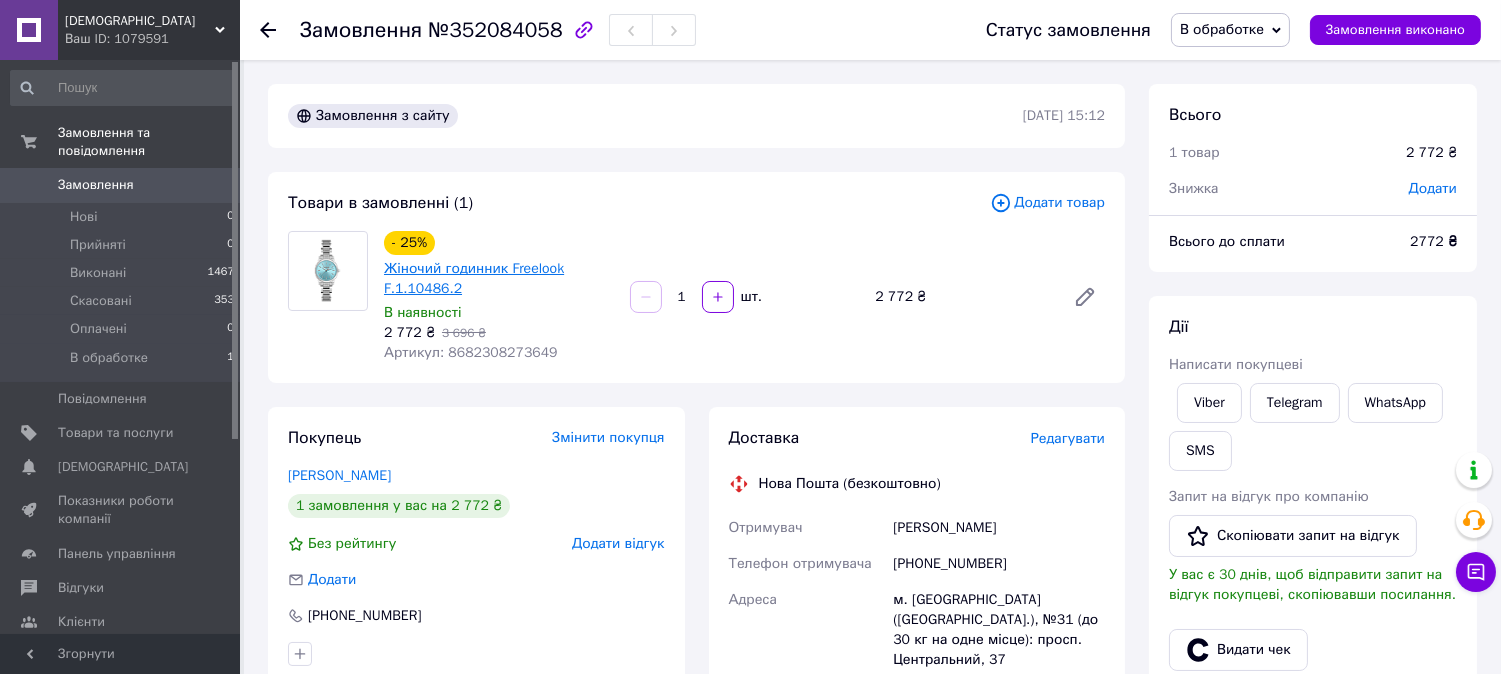 click on "Жіночий годинник Freelook F.1.10486.2" at bounding box center (474, 278) 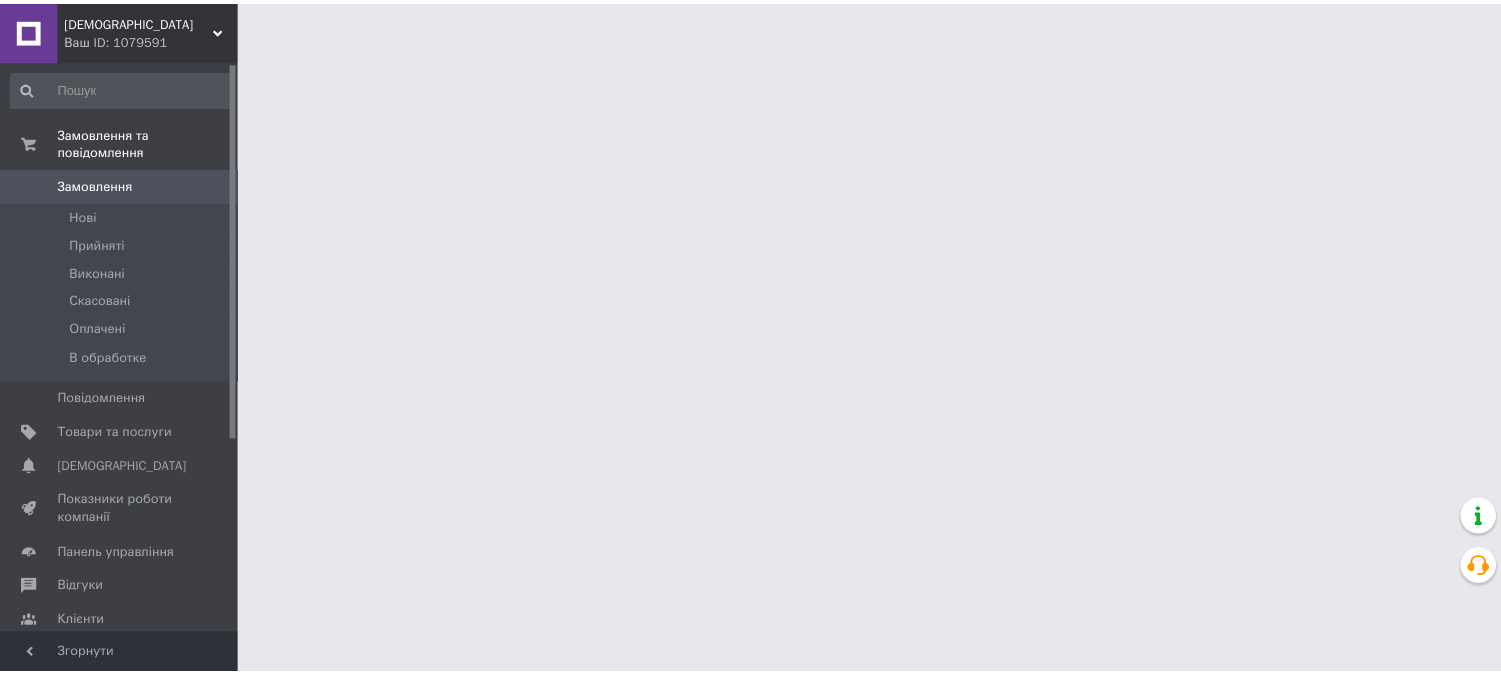 scroll, scrollTop: 0, scrollLeft: 0, axis: both 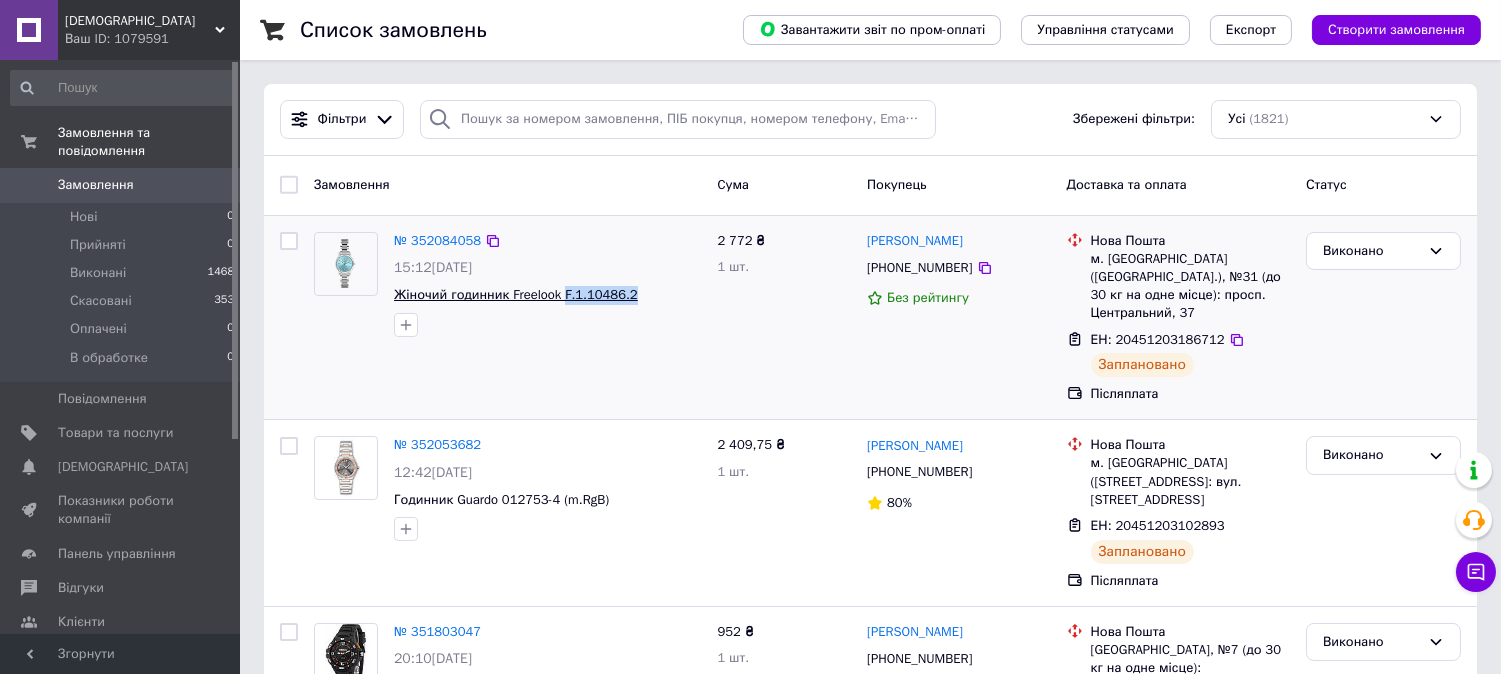 drag, startPoint x: 630, startPoint y: 294, endPoint x: 564, endPoint y: 300, distance: 66.27216 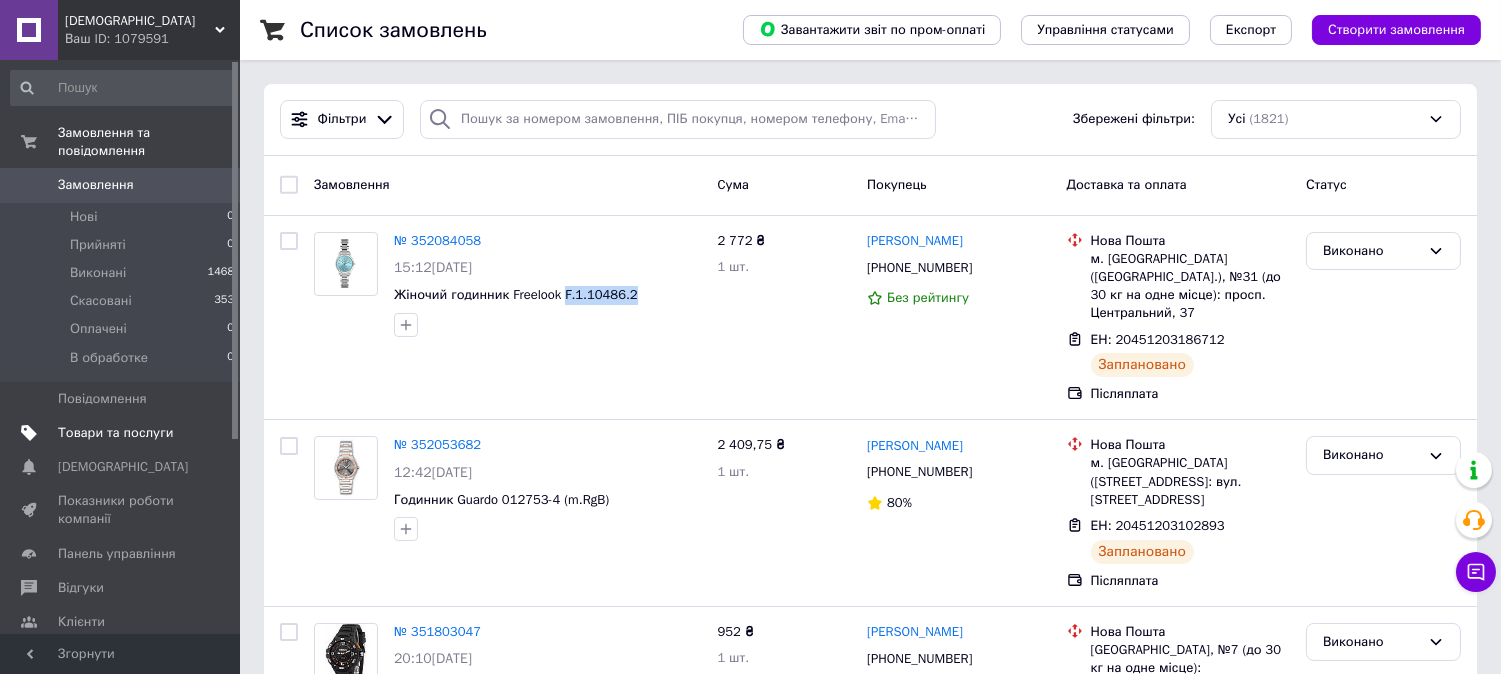 click on "Товари та послуги" at bounding box center (115, 433) 